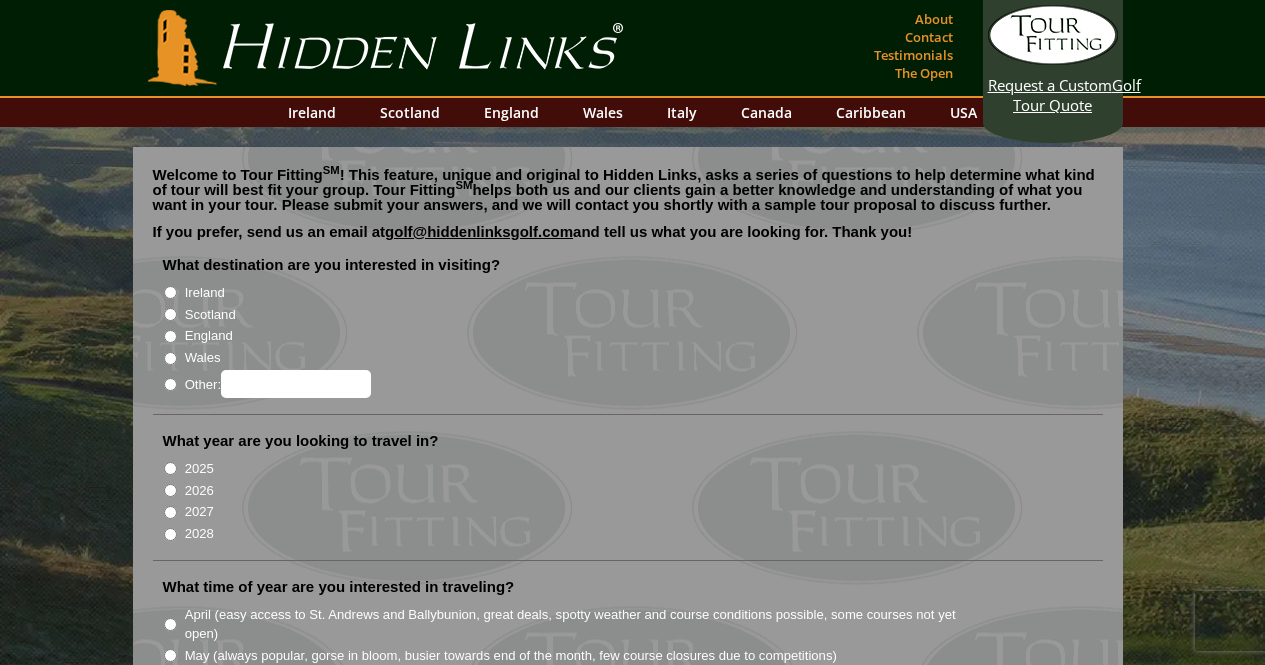 scroll, scrollTop: 0, scrollLeft: 0, axis: both 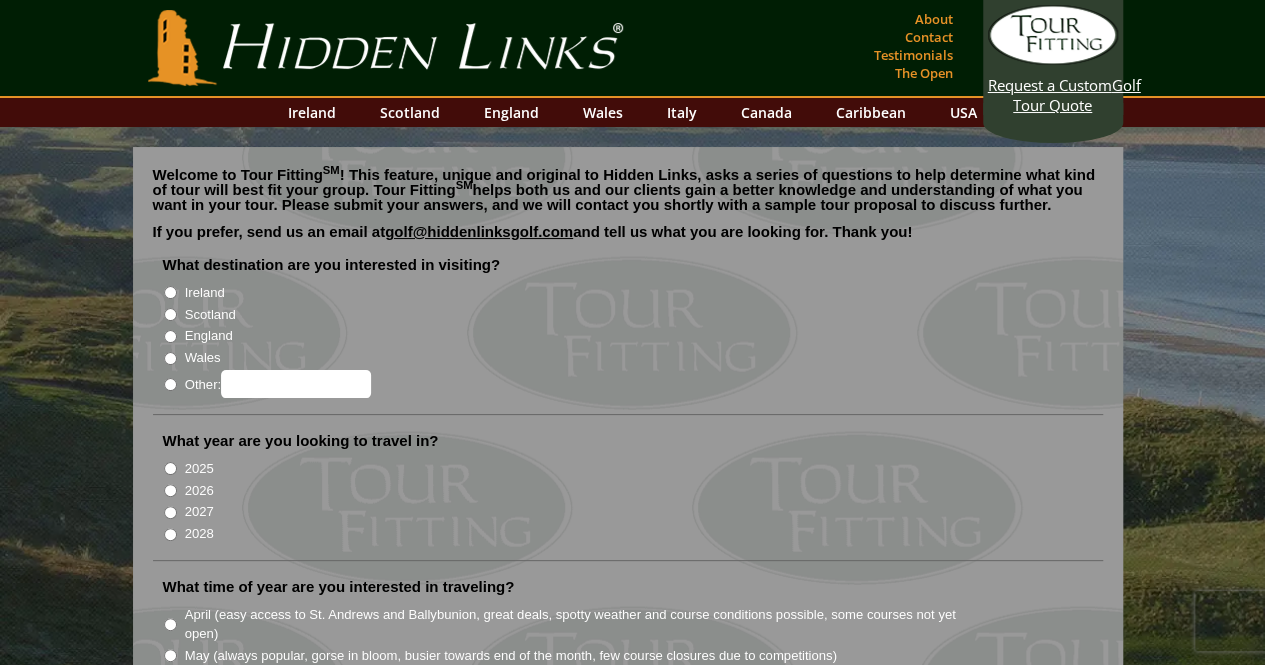 click on "Scotland" at bounding box center [210, 315] 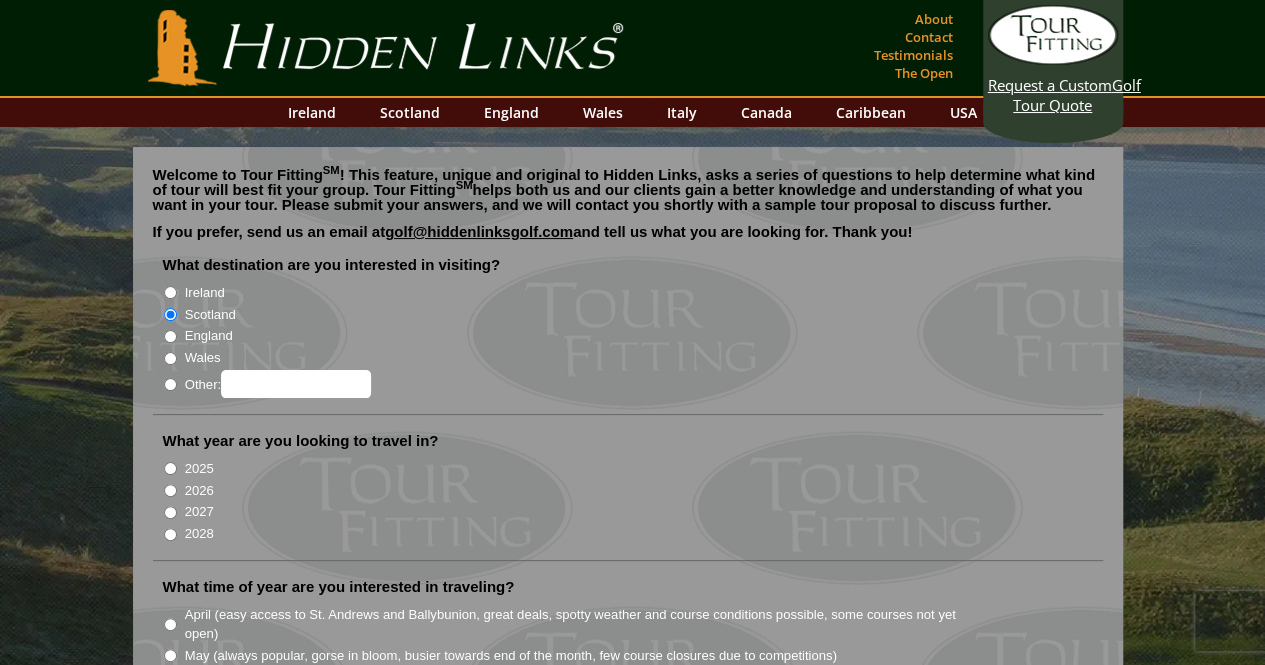 click on "2027" at bounding box center [199, 512] 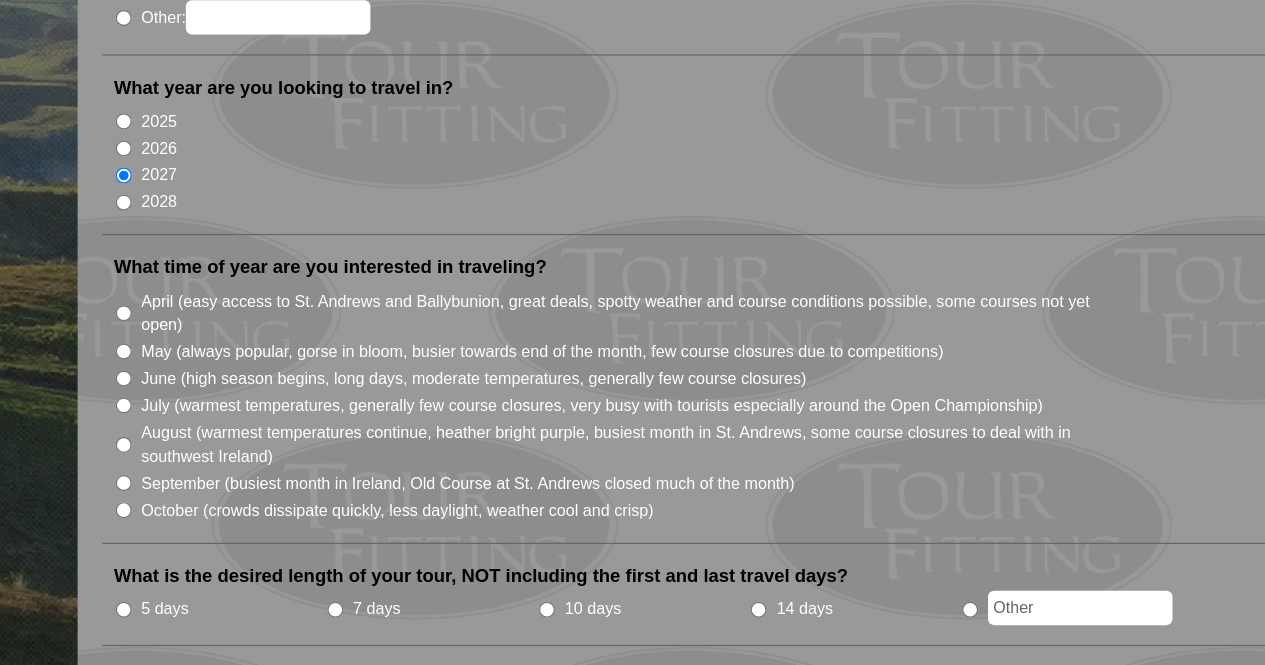 scroll, scrollTop: 289, scrollLeft: 0, axis: vertical 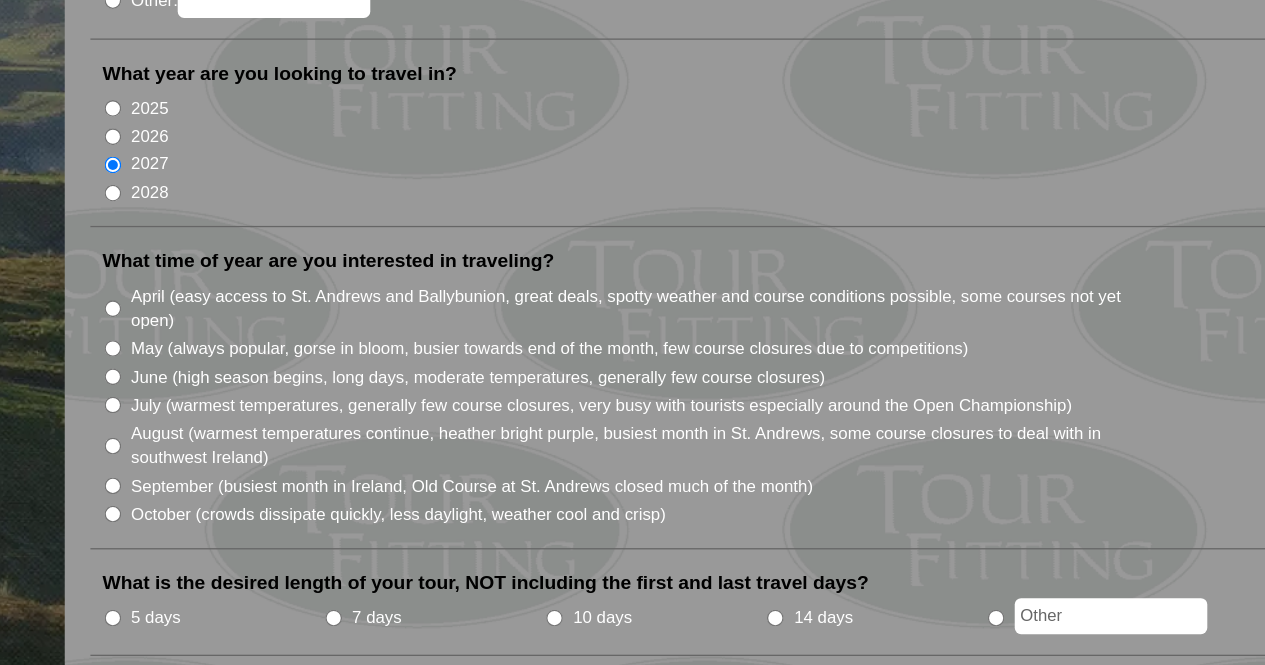 click on "April (easy access to St. Andrews and Ballybunion, great deals, spotty weather and course conditions possible, some courses not yet open)" at bounding box center (587, 335) 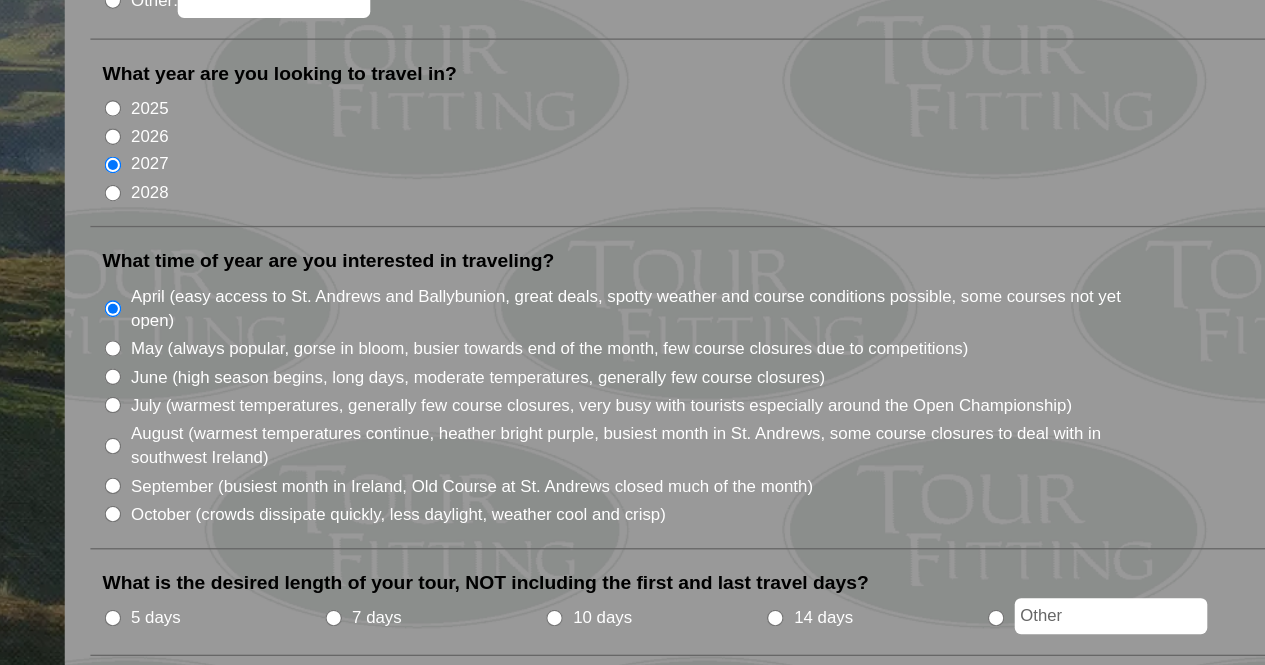 click on "June (high season begins, long days, moderate temperatures, generally few course closures)" at bounding box center (455, 389) 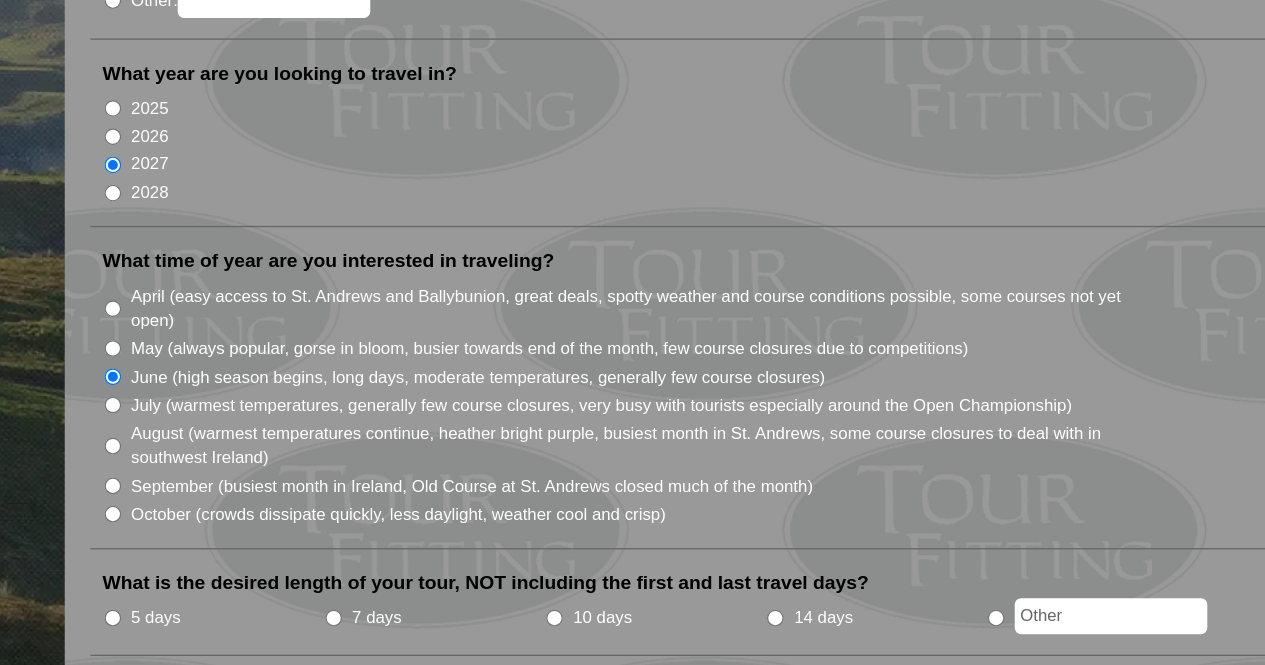 click on "June (high season begins, long days, moderate temperatures, generally few course closures)" at bounding box center (455, 389) 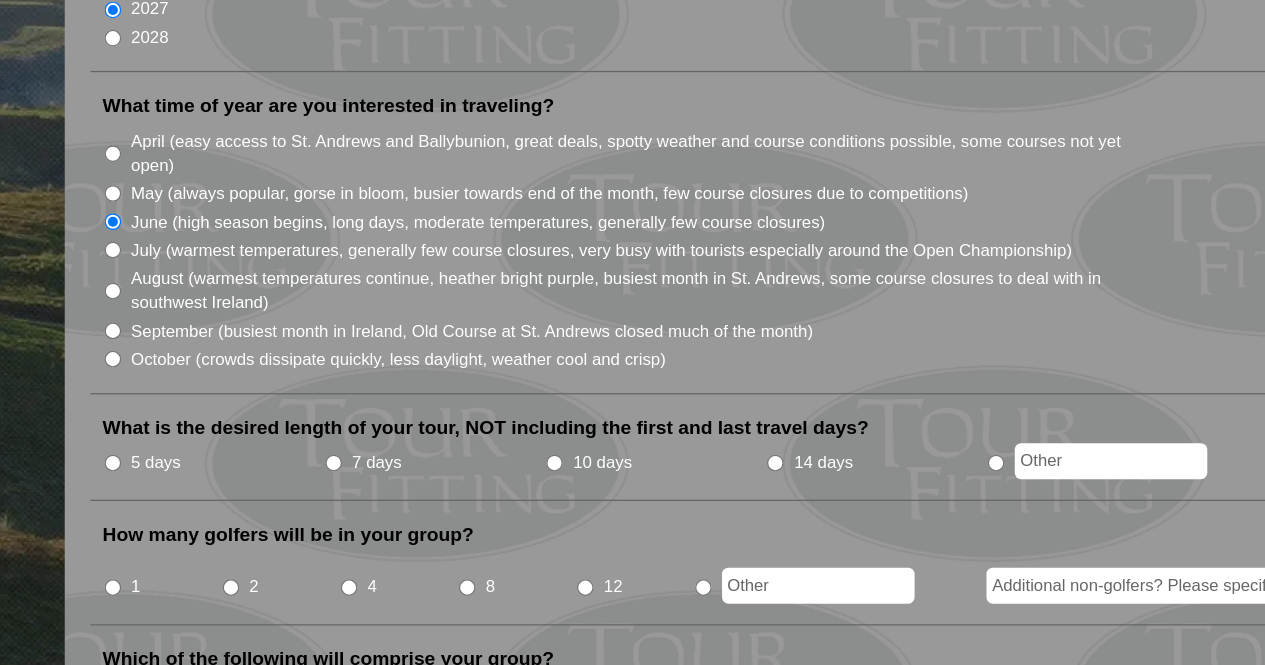 scroll, scrollTop: 360, scrollLeft: 0, axis: vertical 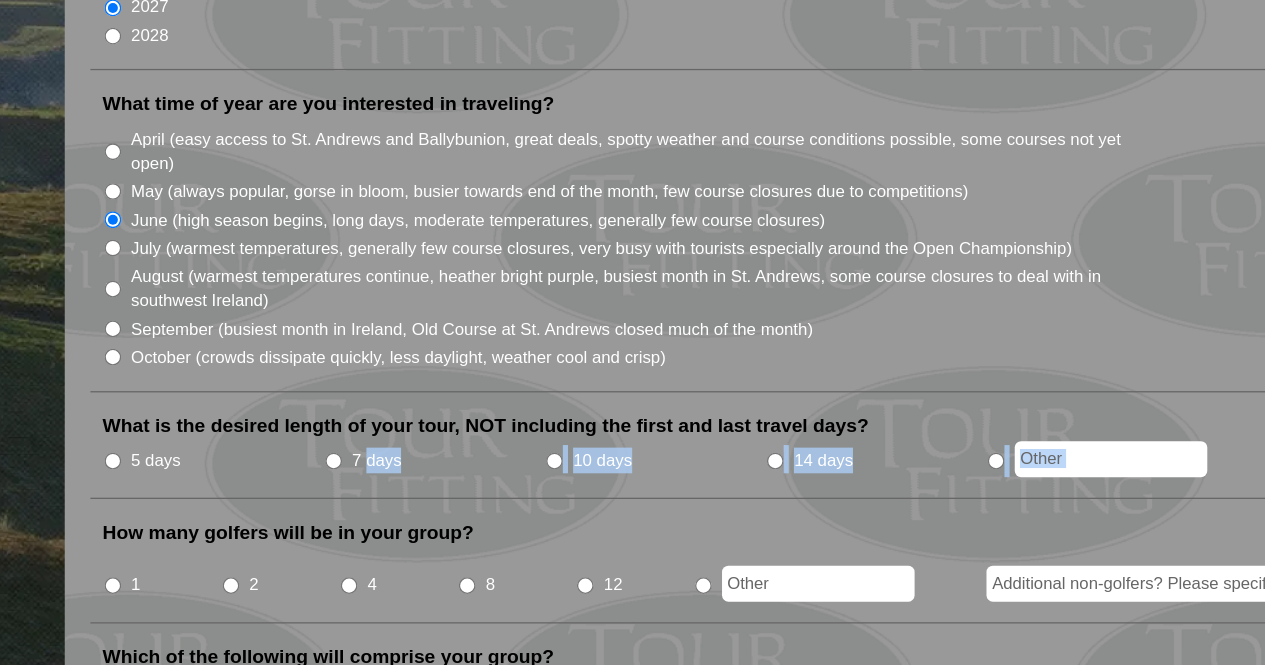drag, startPoint x: 427, startPoint y: 486, endPoint x: 367, endPoint y: 505, distance: 62.936478 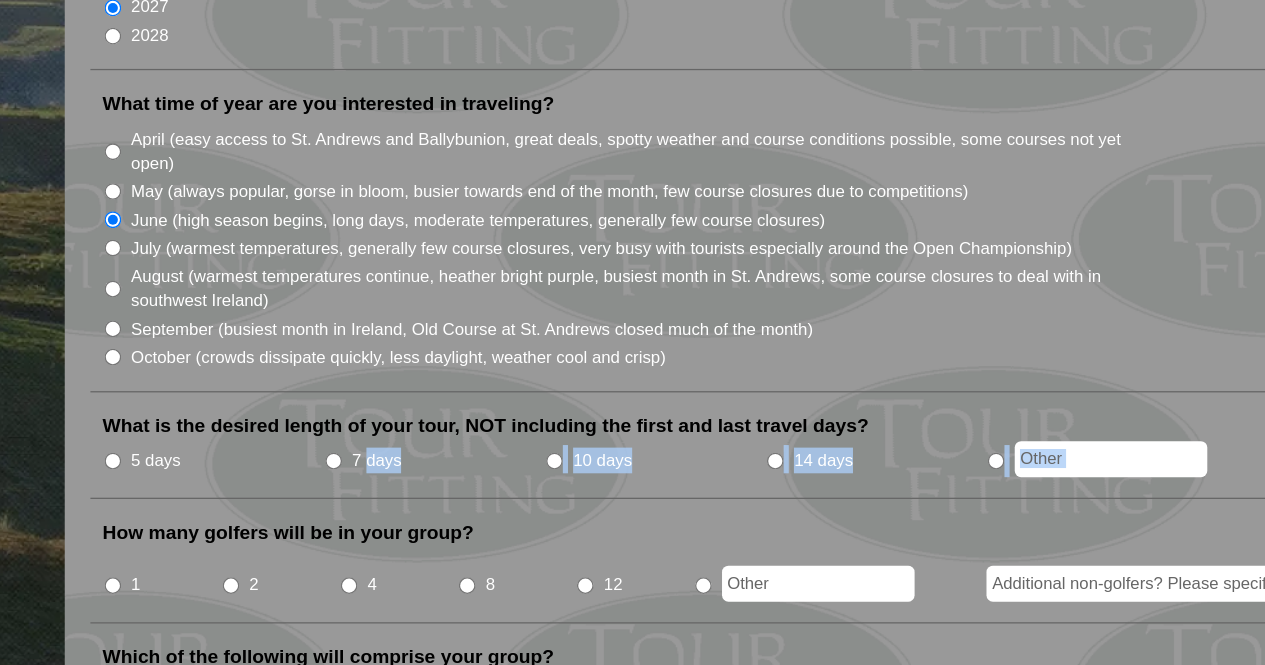 click on "What destination are you interested in visiting?
Ireland
Scotland
England
Wales" at bounding box center [628, 1253] 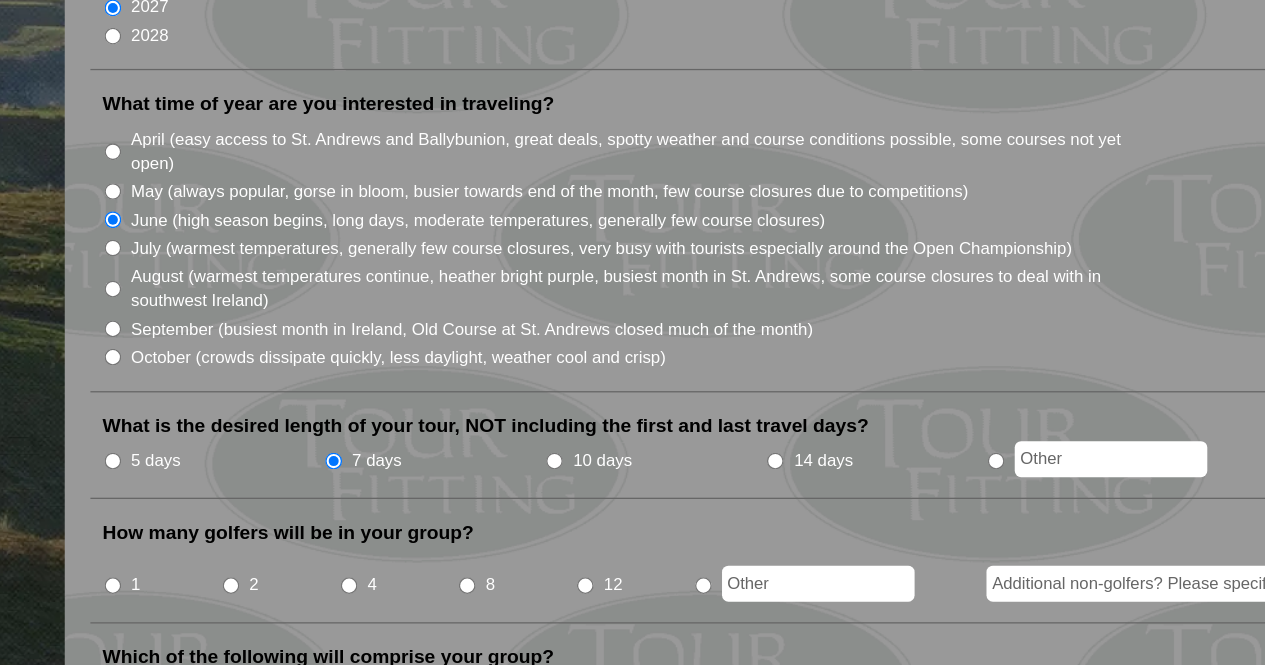 click on "5 days" at bounding box center (204, 505) 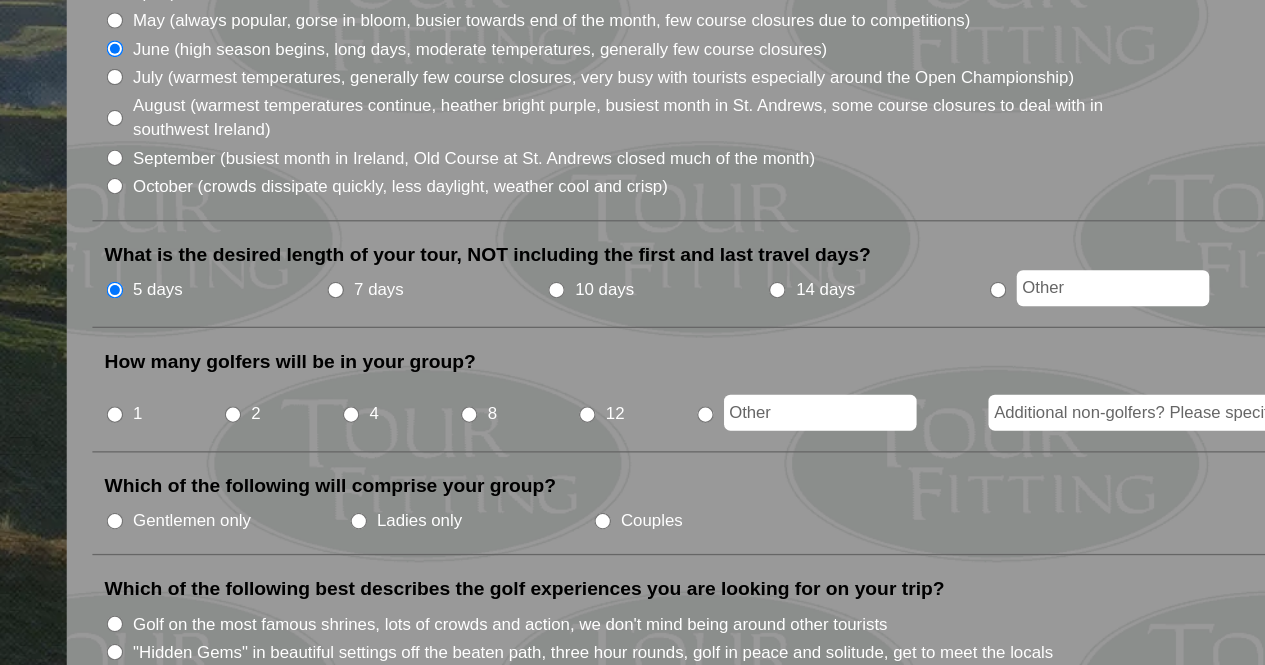scroll, scrollTop: 494, scrollLeft: 0, axis: vertical 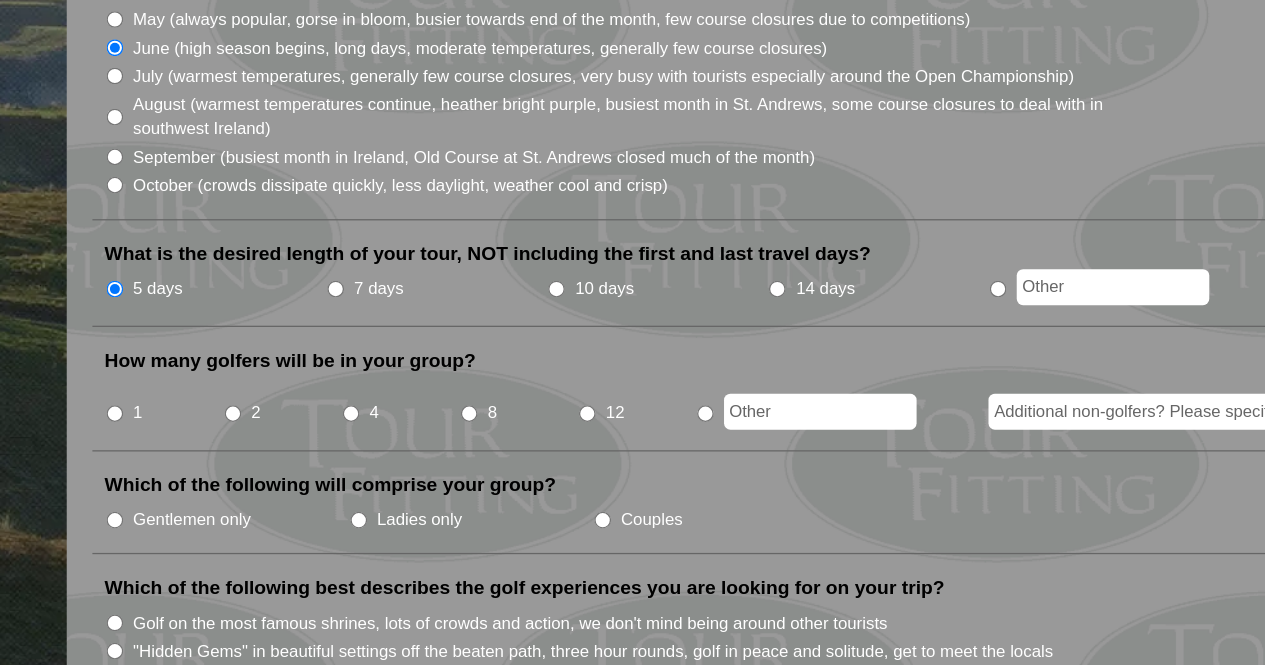 click on "2" at bounding box center [301, 461] 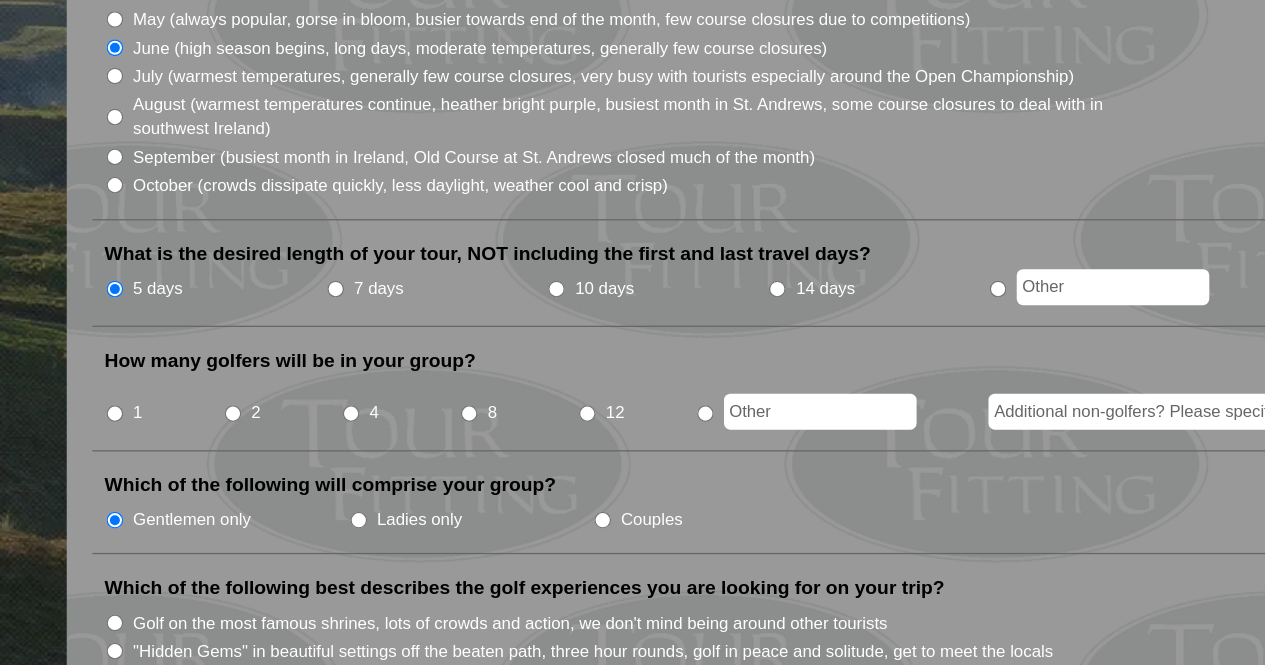 click on "2" at bounding box center [262, 468] 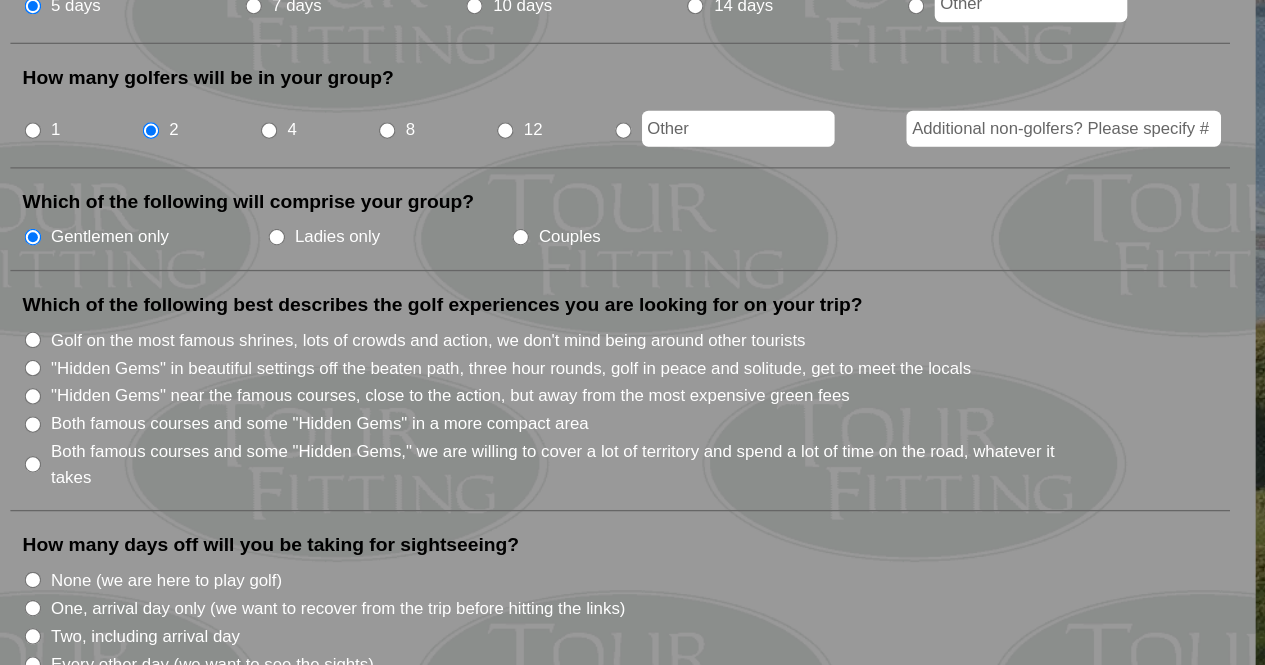 scroll, scrollTop: 715, scrollLeft: 0, axis: vertical 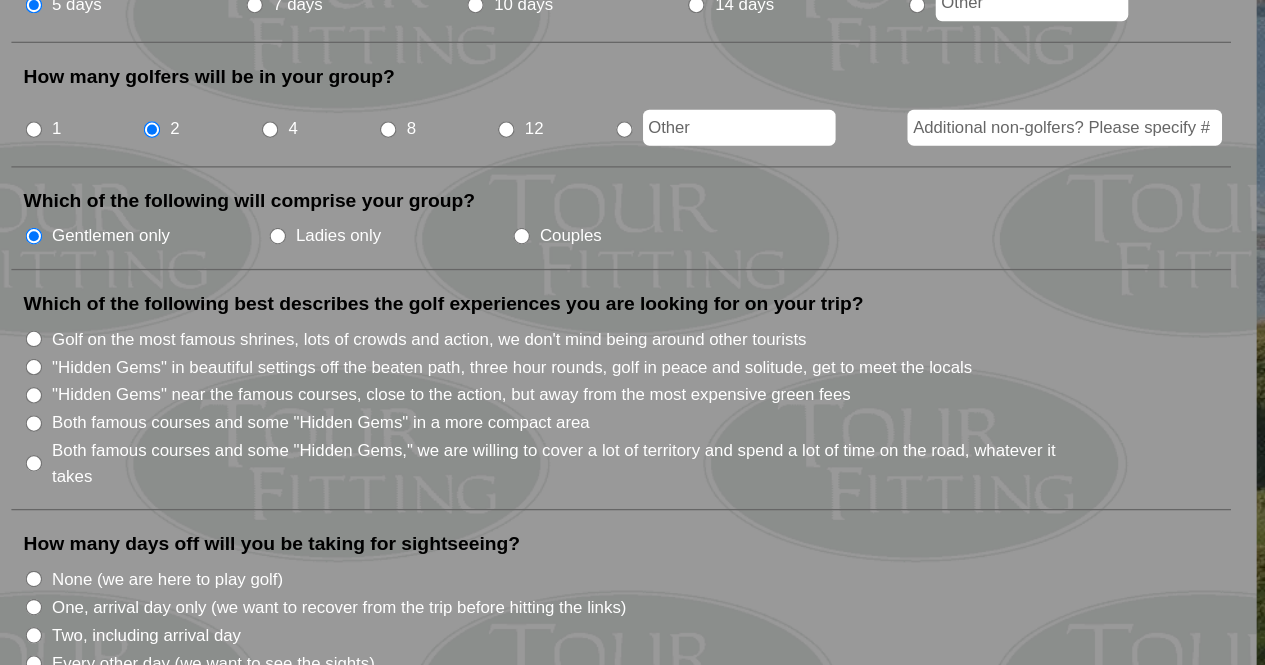 click on ""Hidden Gems" in beautiful settings off the beaten path, three hour rounds, golf in peace and solitude, get to meet the locals" at bounding box center [543, 433] 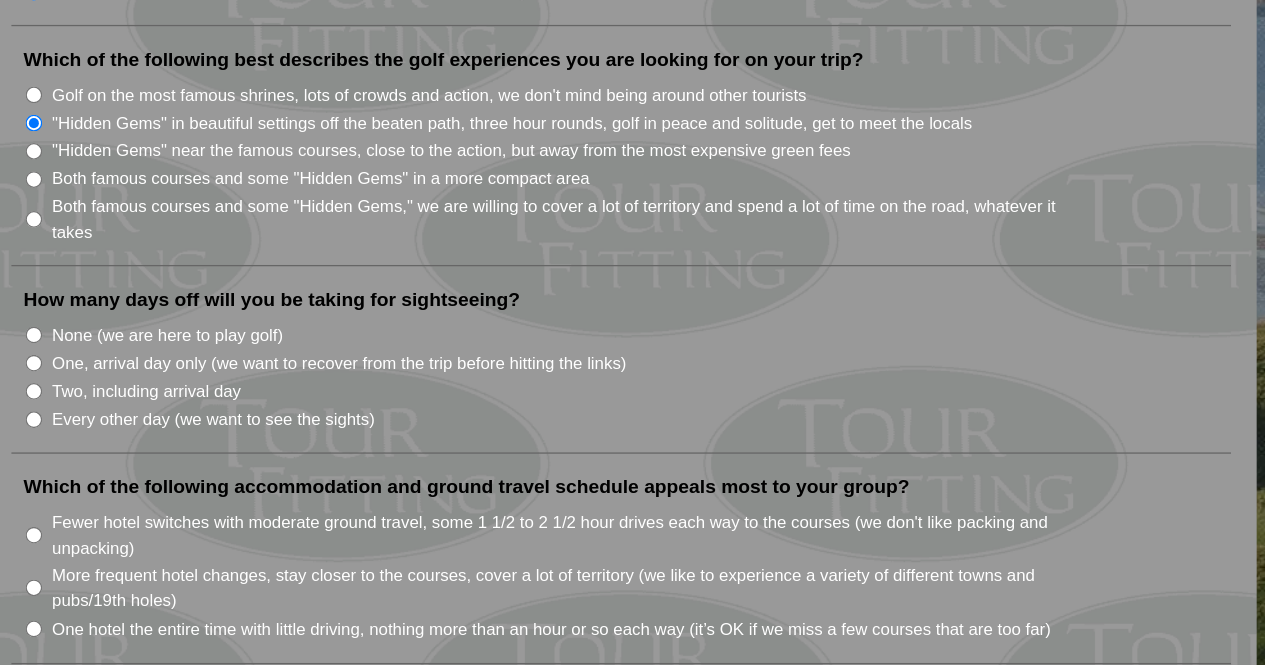 scroll, scrollTop: 907, scrollLeft: 0, axis: vertical 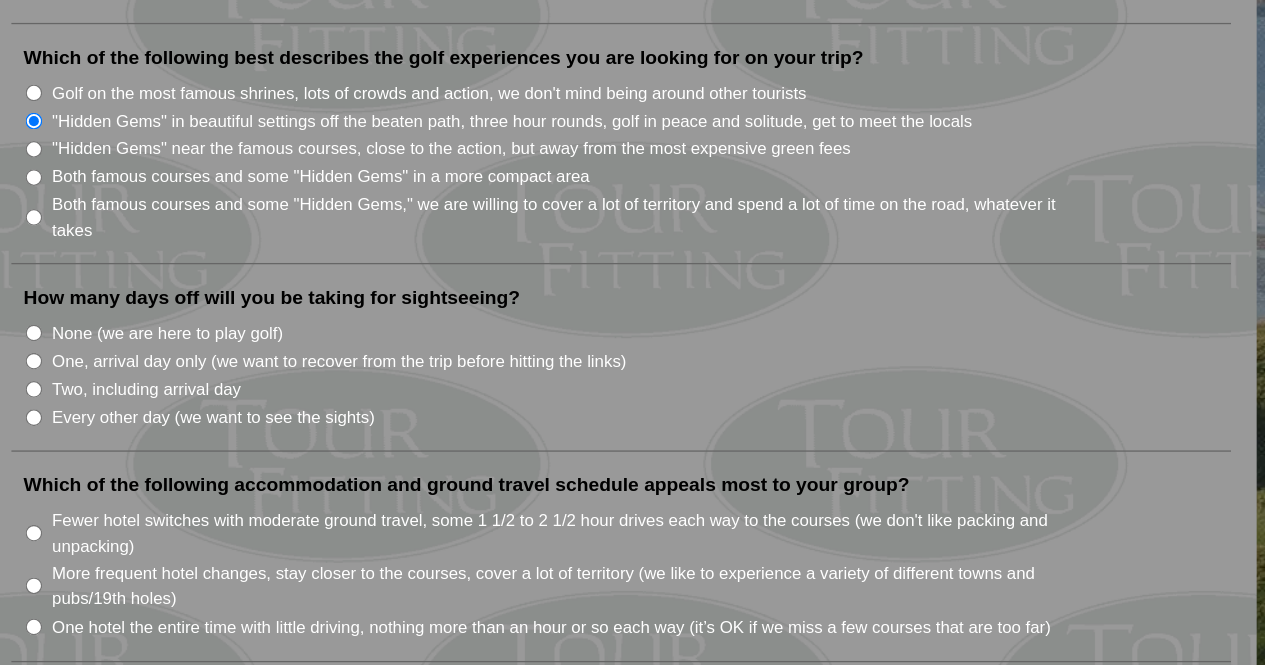 click on "One, arrival day only (we want to recover from the trip before hitting the links)" at bounding box center [408, 428] 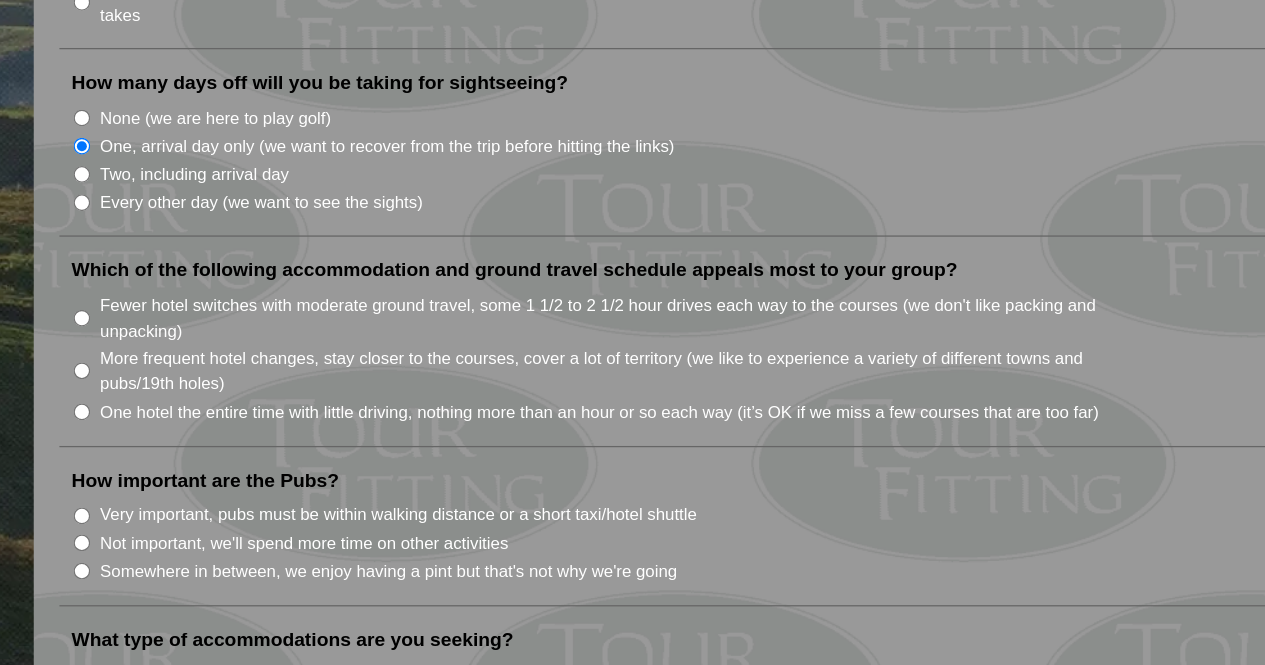 scroll, scrollTop: 1085, scrollLeft: 0, axis: vertical 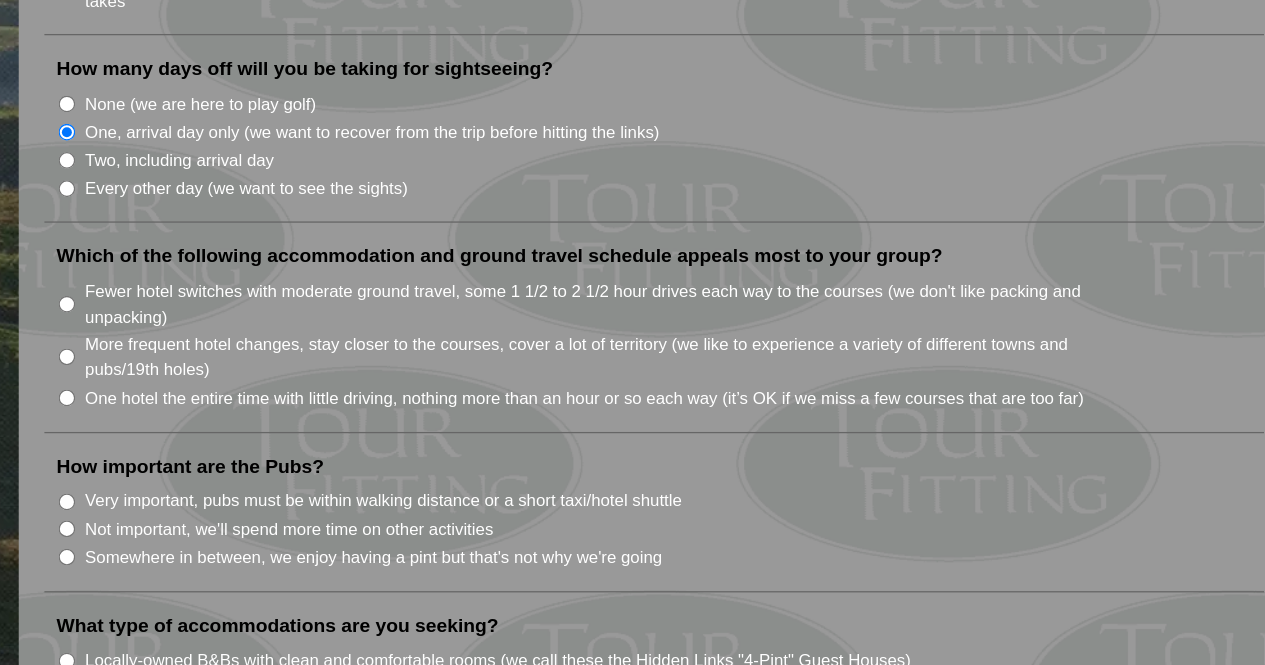 click on "Fewer hotel switches with moderate ground travel, some 1 1/2 to 2 1/2 hour drives each way to the courses (we don't like packing and unpacking)" at bounding box center [587, 383] 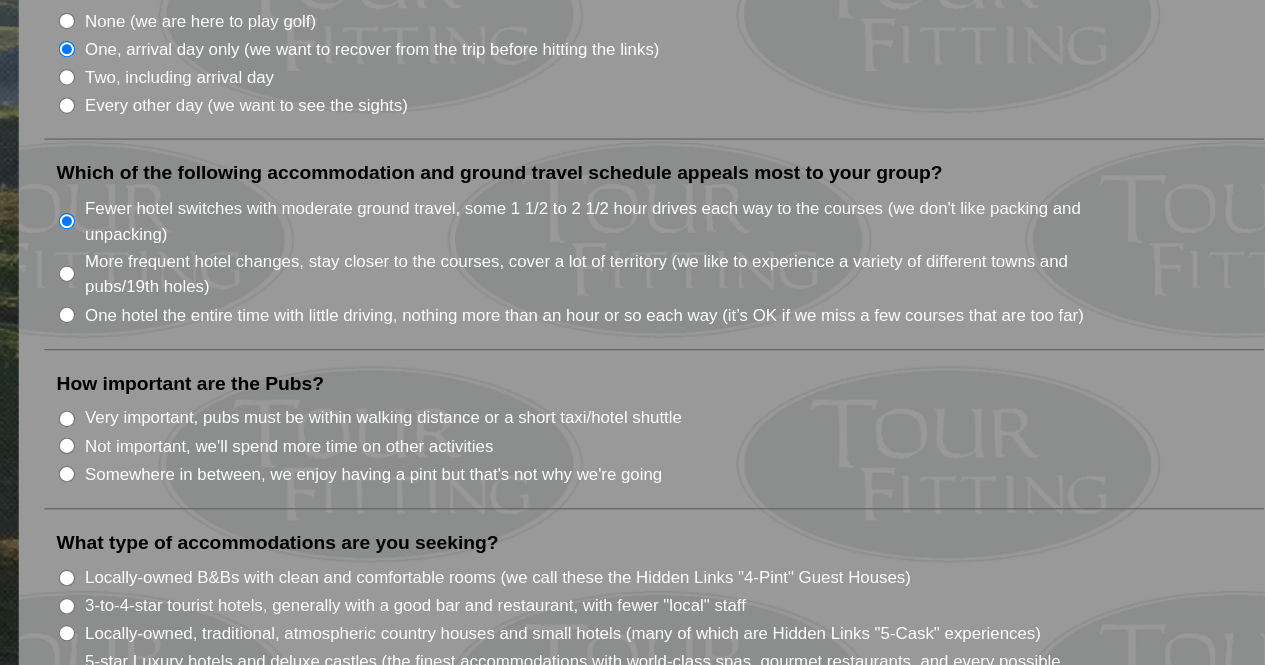 scroll, scrollTop: 1163, scrollLeft: 0, axis: vertical 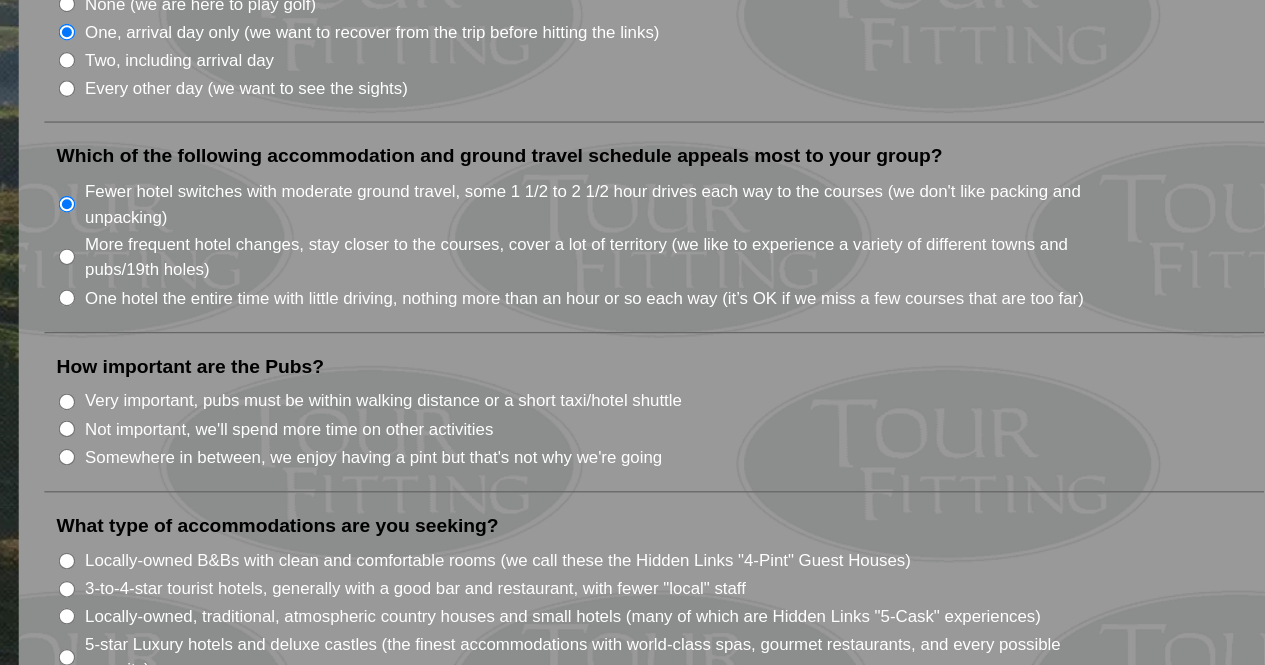 click on "Somewhere in between, we enjoy having a pint but that's not why we're going" at bounding box center [410, 503] 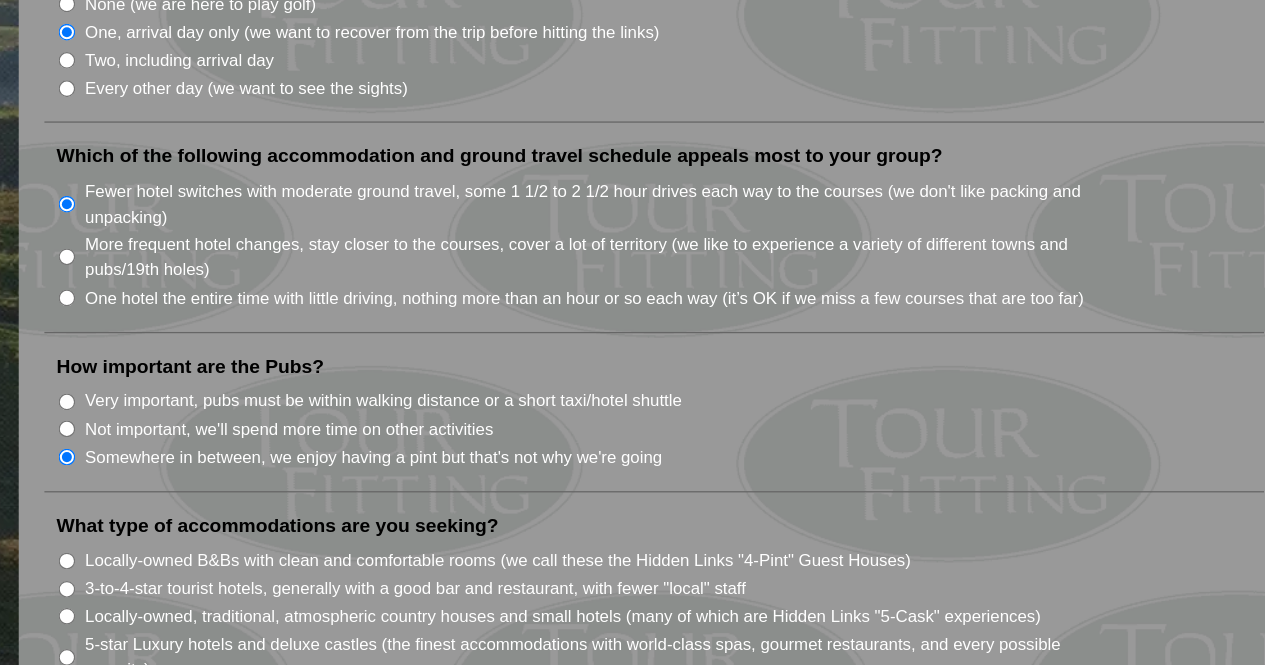 scroll, scrollTop: 1332, scrollLeft: 0, axis: vertical 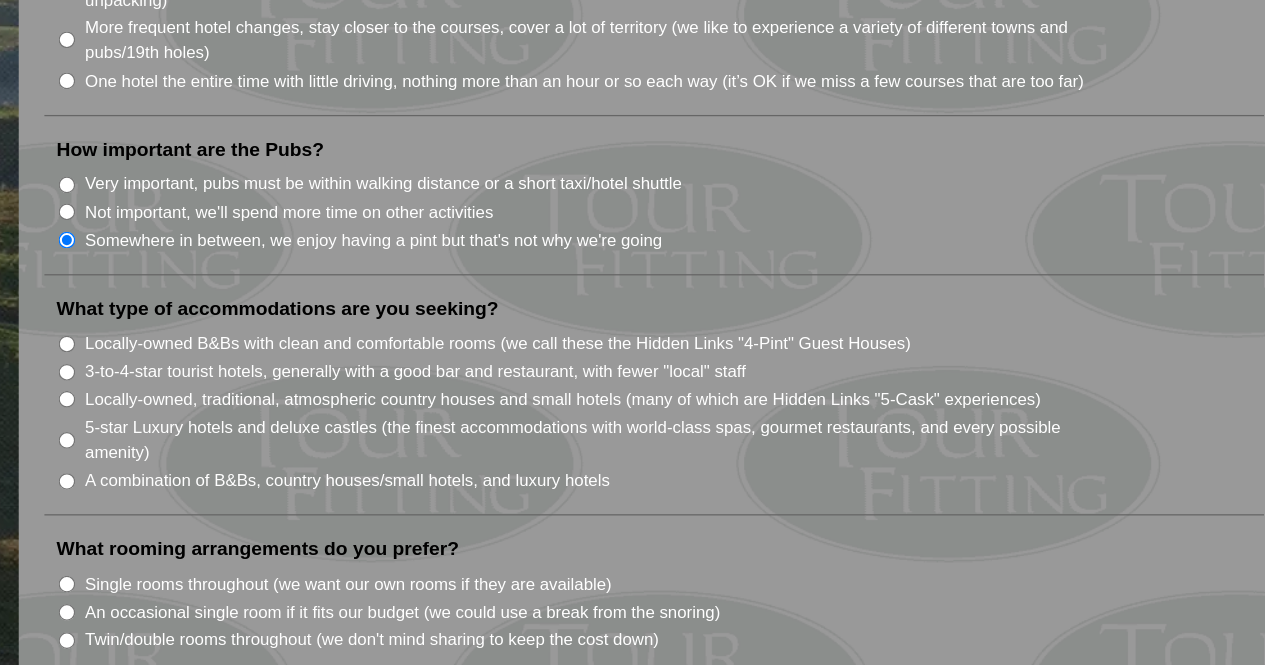 click on "Locally-owned B&Bs with clean and comfortable rooms (we call these the Hidden Links "4-Pint" Guest Houses)" at bounding box center [506, 414] 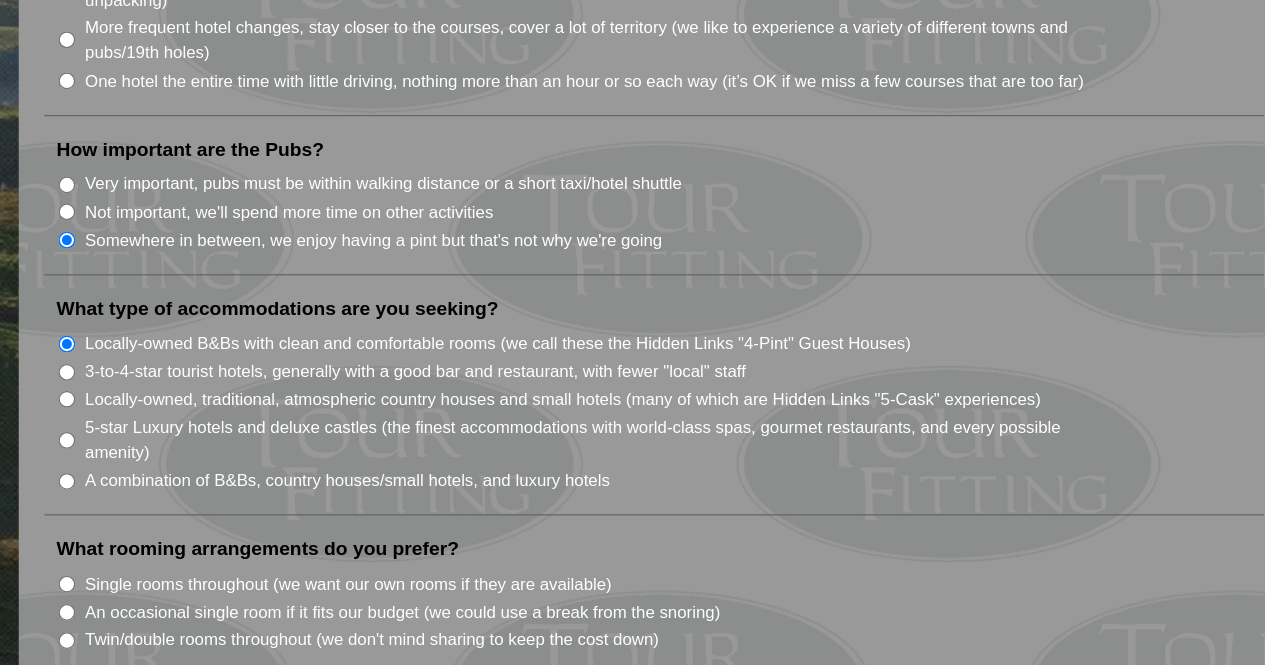 click on "Locally-owned, traditional, atmospheric country houses and small hotels (many of which are Hidden Links "5-Cask" experiences)" at bounding box center (636, 457) 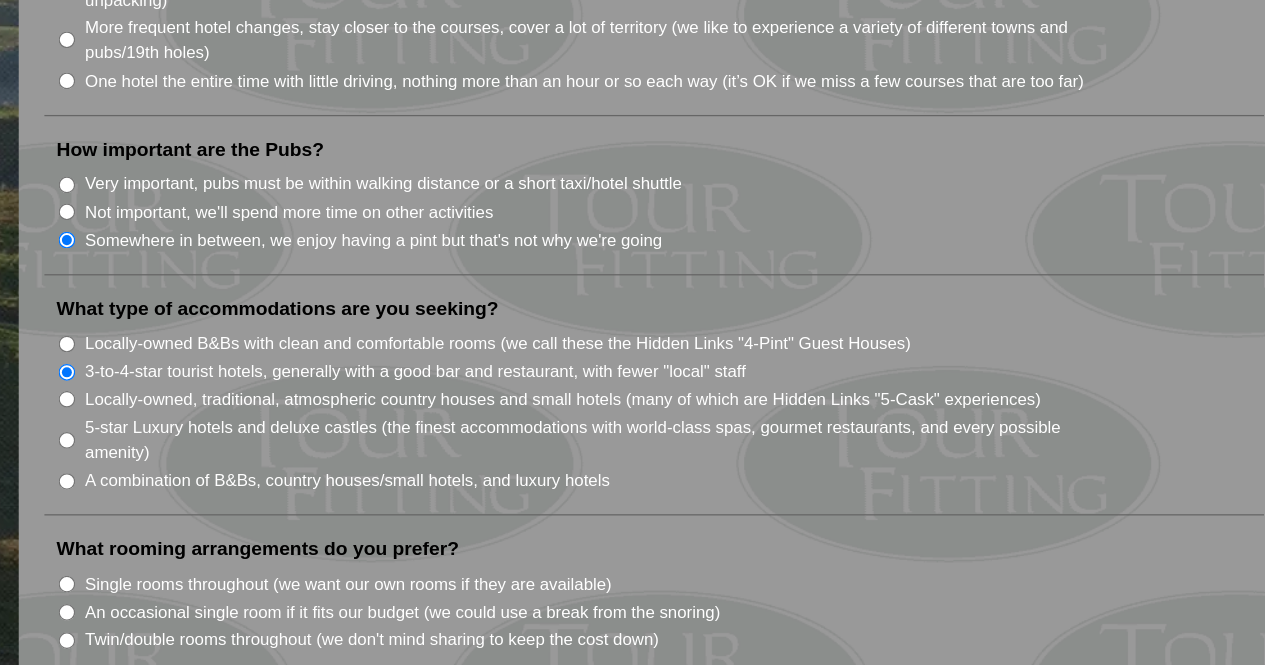 click on "Locally-owned B&Bs with clean and comfortable rooms (we call these the Hidden Links "4-Pint" Guest Houses)" at bounding box center [506, 414] 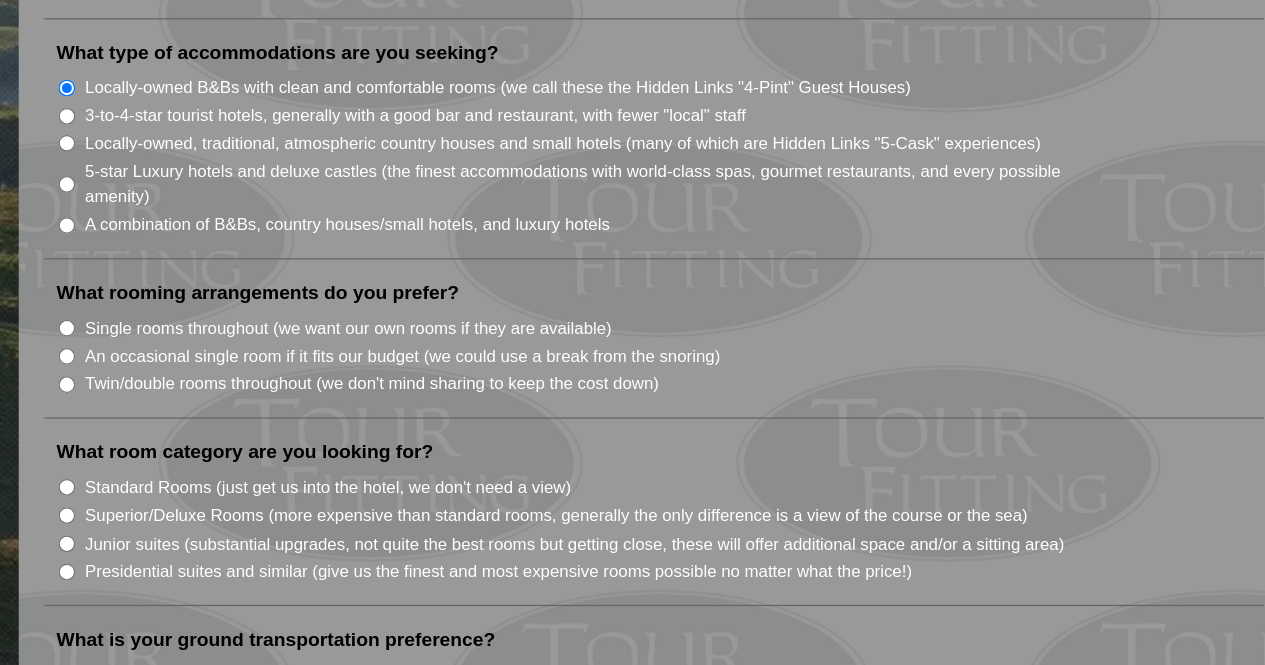 scroll, scrollTop: 1532, scrollLeft: 0, axis: vertical 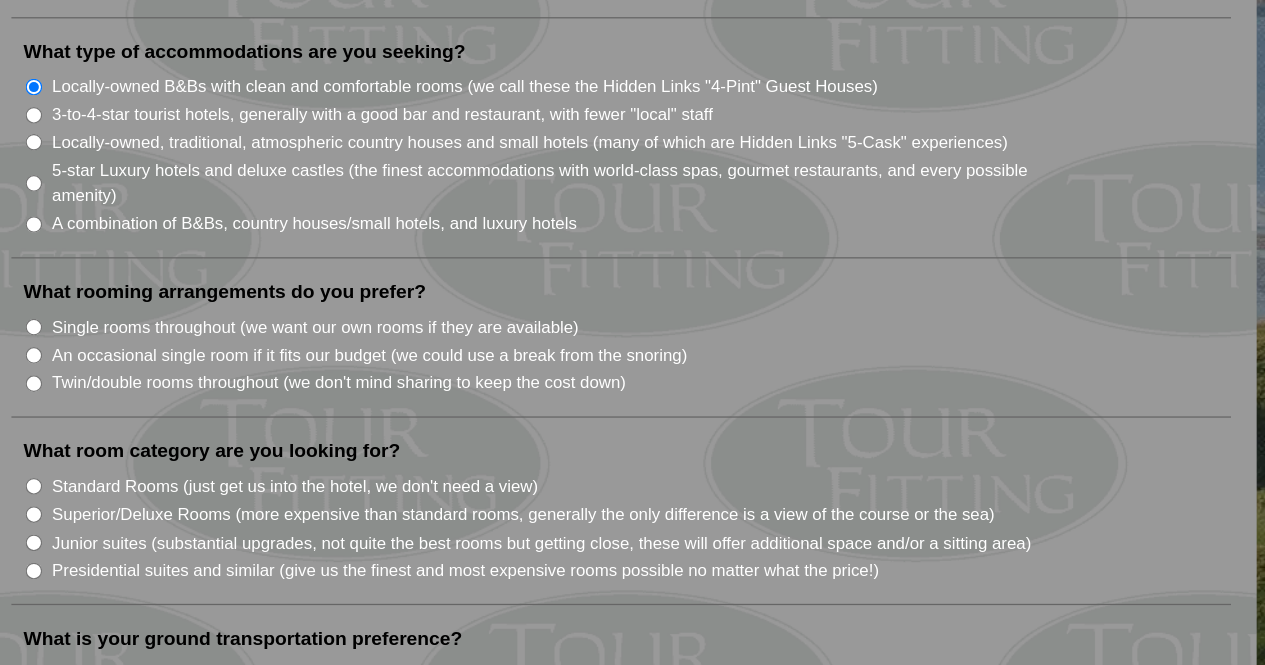 click on "Twin/double rooms throughout (we don't mind sharing to keep the cost down)" at bounding box center (408, 445) 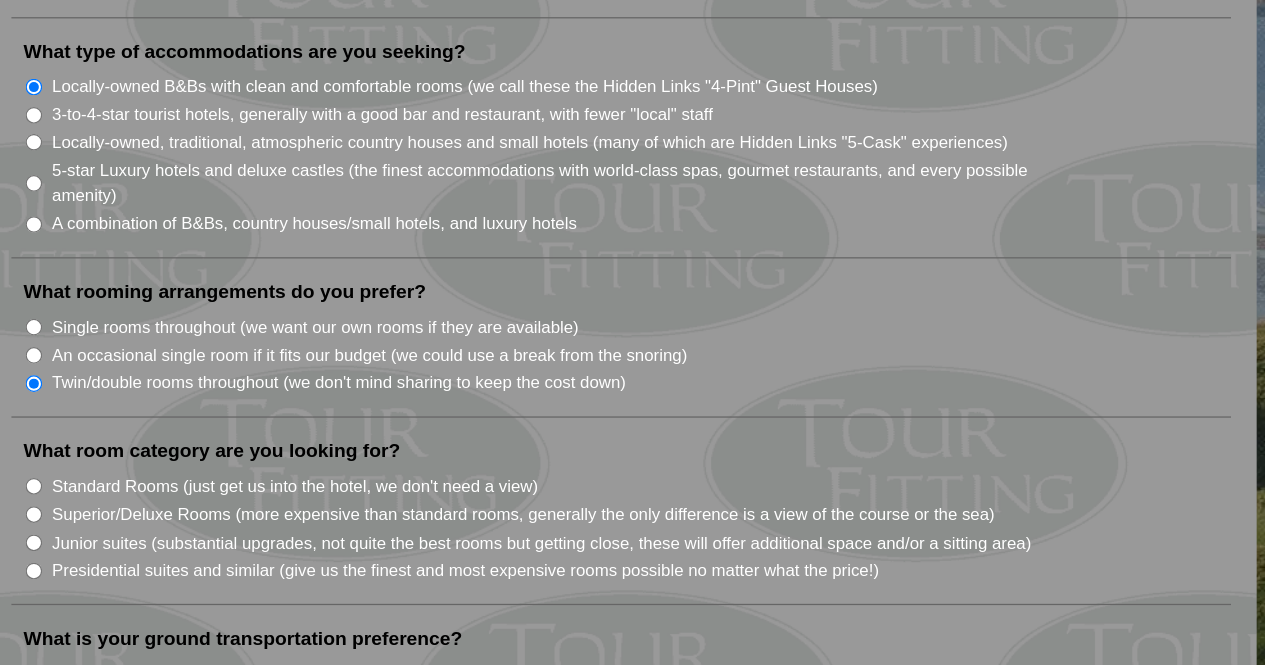 click on "Single rooms throughout (we want our own rooms if they are available)" at bounding box center [390, 402] 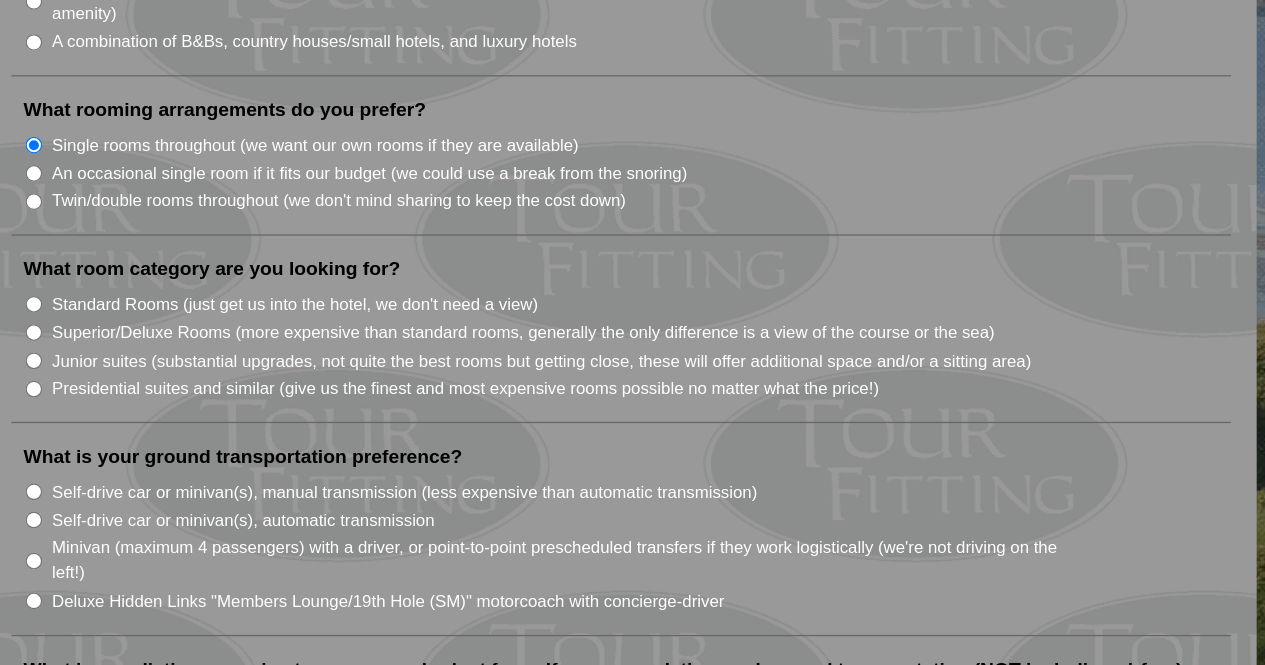 scroll, scrollTop: 1676, scrollLeft: 0, axis: vertical 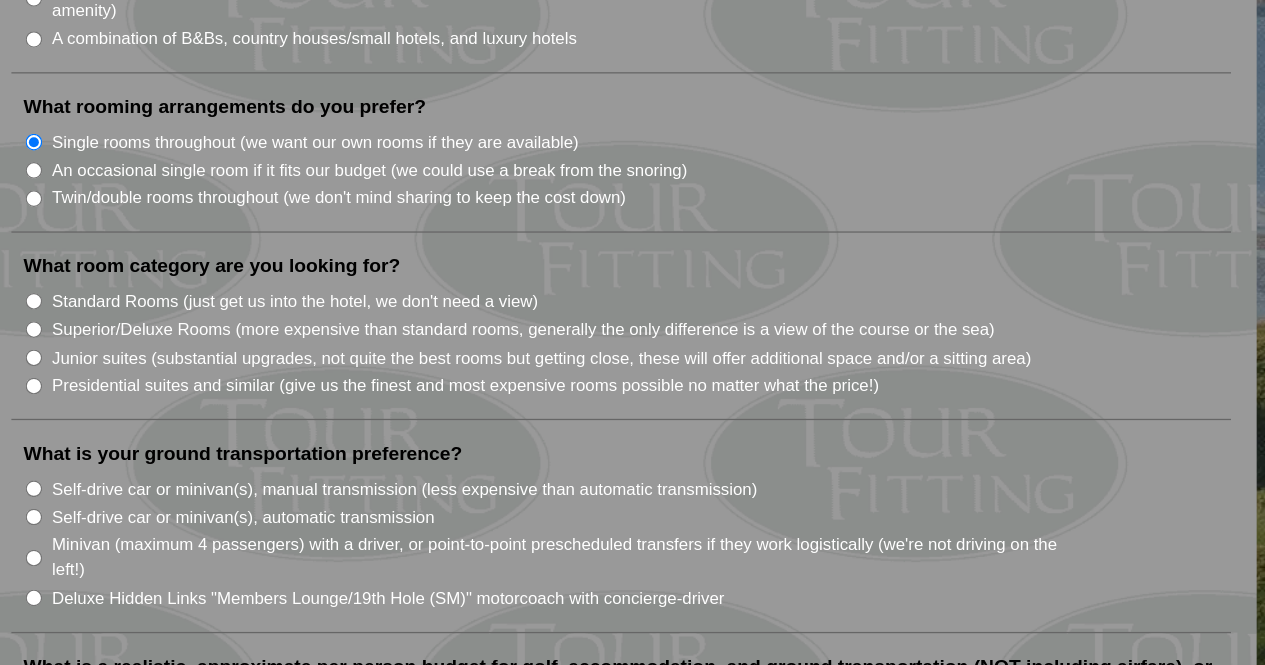 click on "Standard Rooms (just get us into the hotel, we don't need a view)" at bounding box center [374, 382] 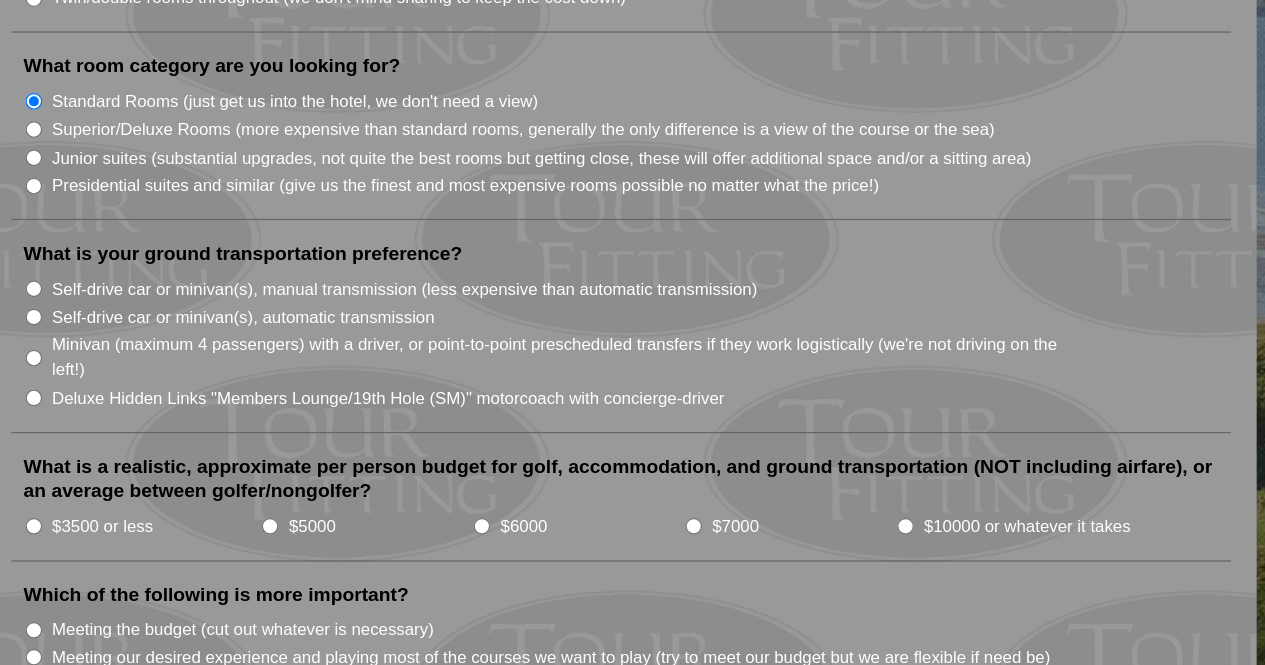 scroll, scrollTop: 1833, scrollLeft: 0, axis: vertical 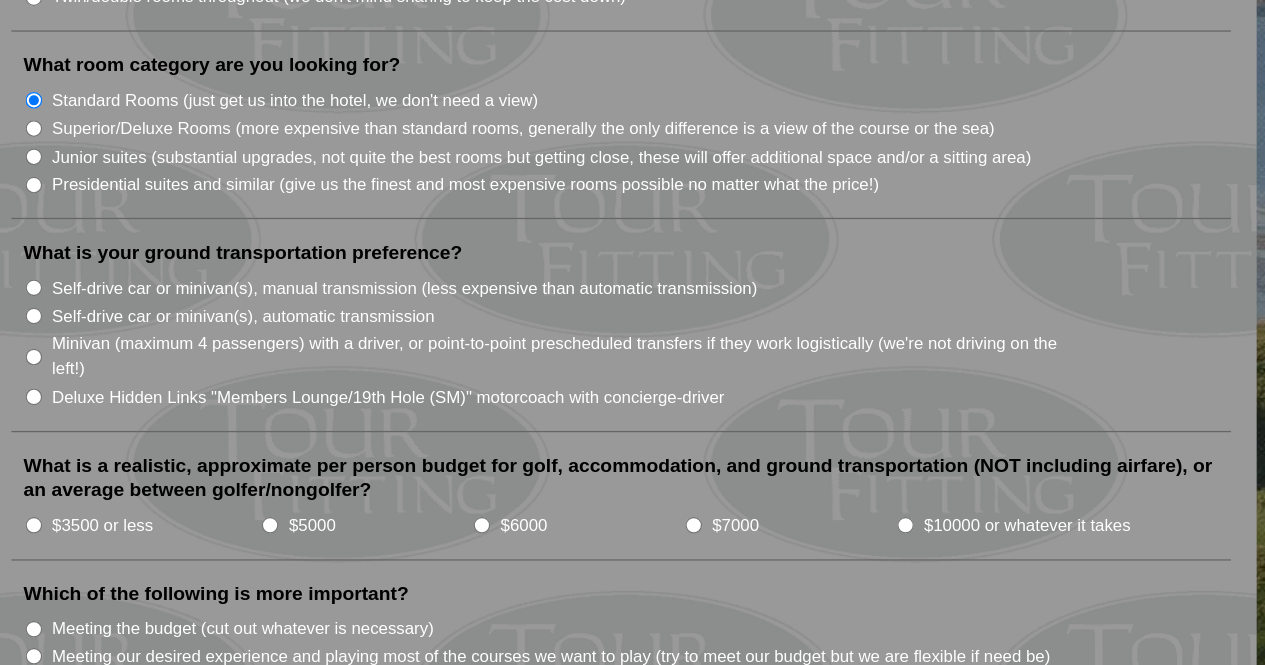 click on "Self-drive car or minivan(s), automatic transmission" at bounding box center [334, 393] 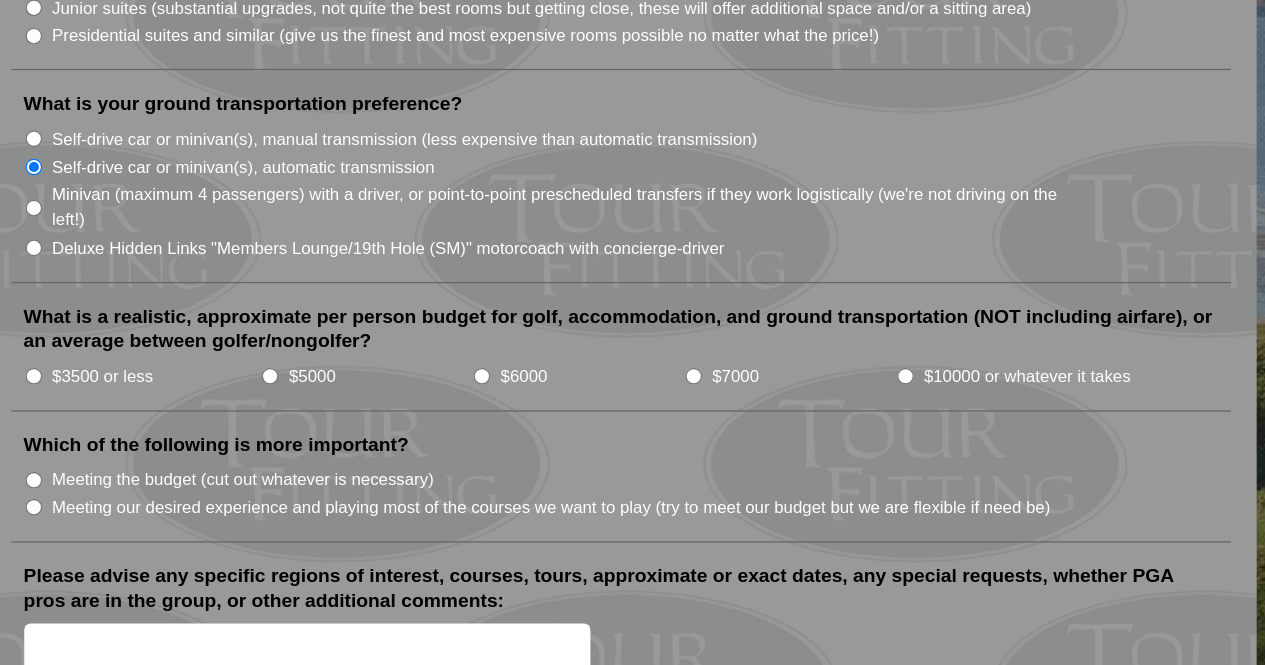 scroll, scrollTop: 1952, scrollLeft: 0, axis: vertical 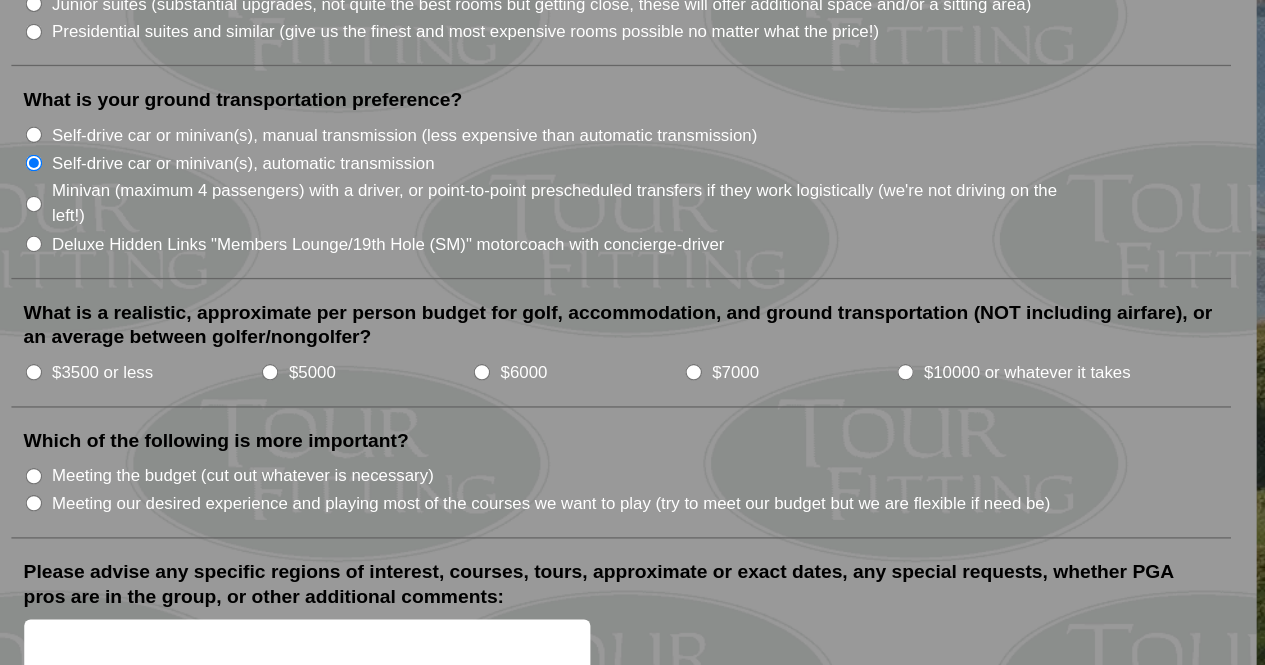 click on "$5000" at bounding box center [387, 437] 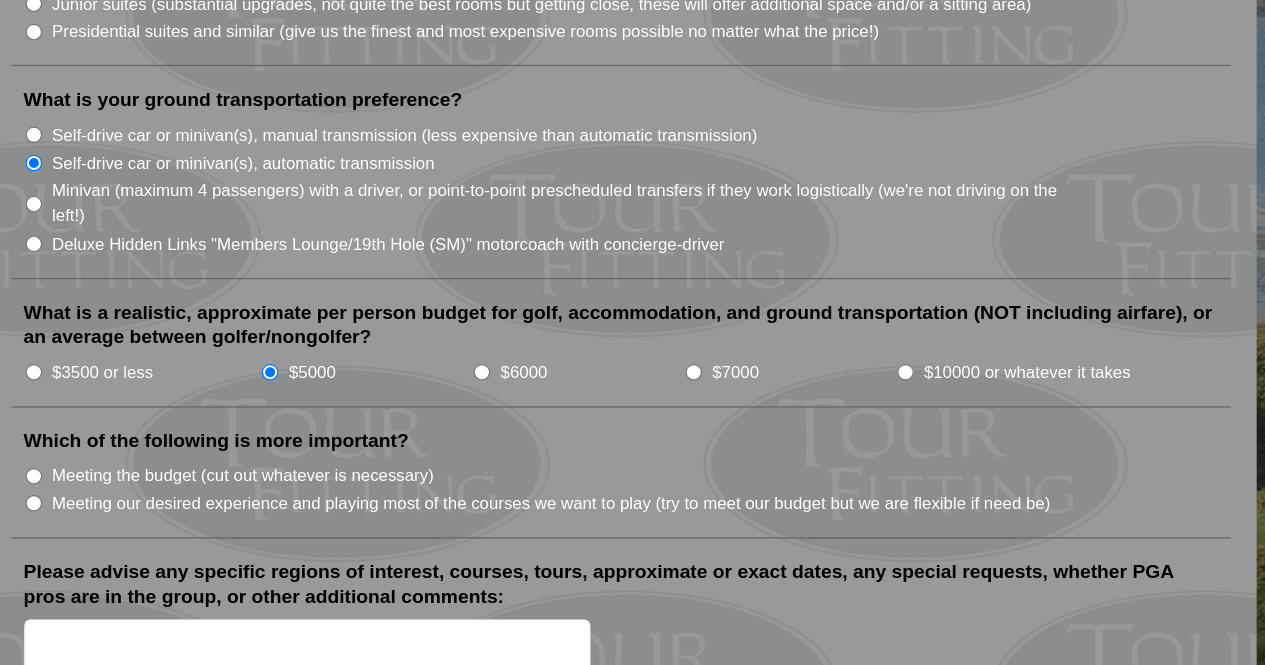 click on "$3500 or less" at bounding box center [224, 437] 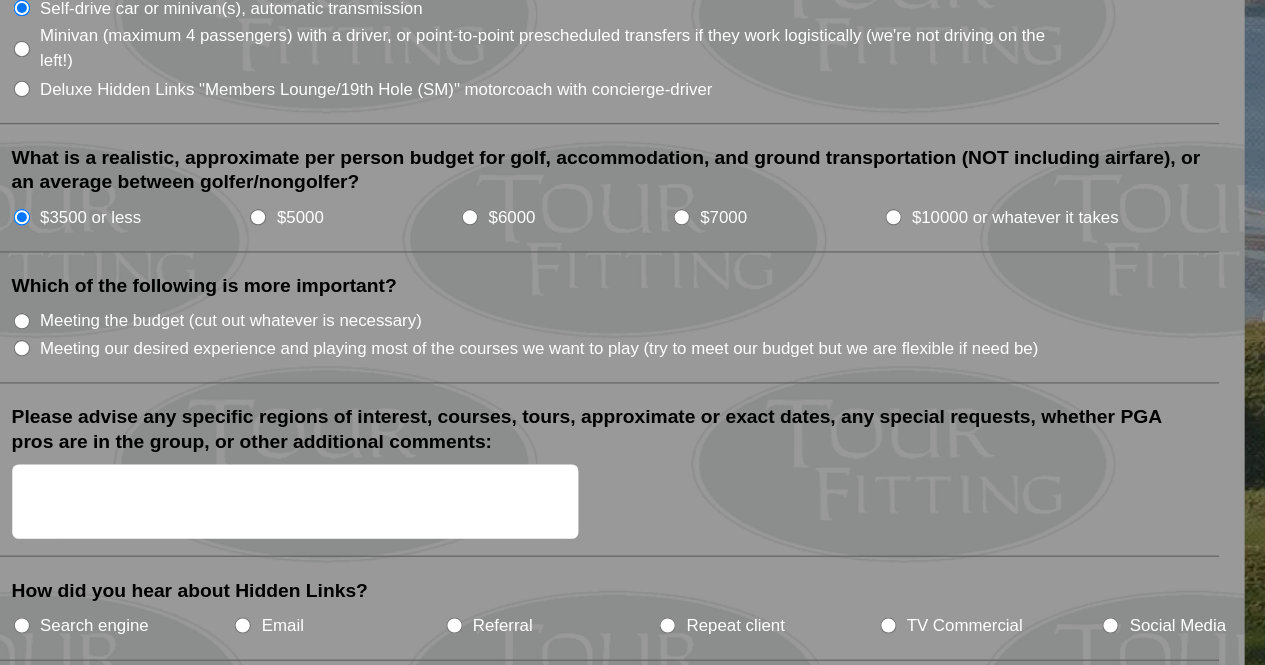 scroll, scrollTop: 2097, scrollLeft: 0, axis: vertical 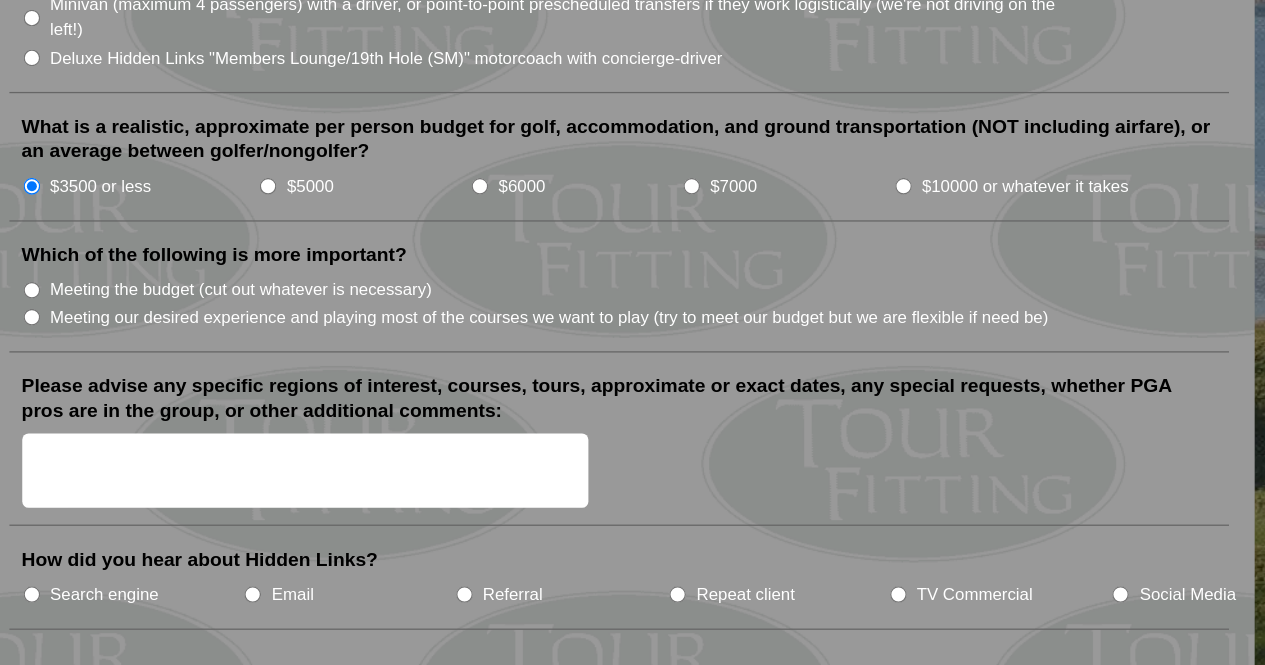 click on "Meeting our desired experience and playing most of the courses we want to play (try to meet our budget but we are flexible if need be)" at bounding box center [574, 394] 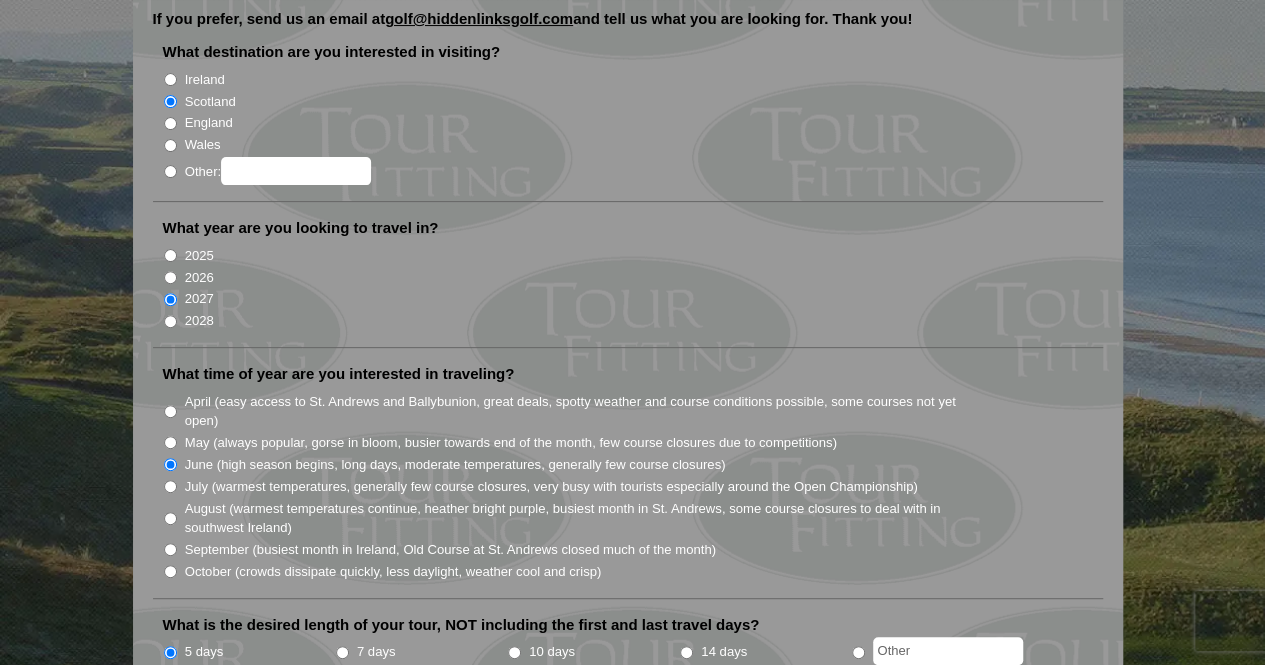 scroll, scrollTop: 0, scrollLeft: 0, axis: both 